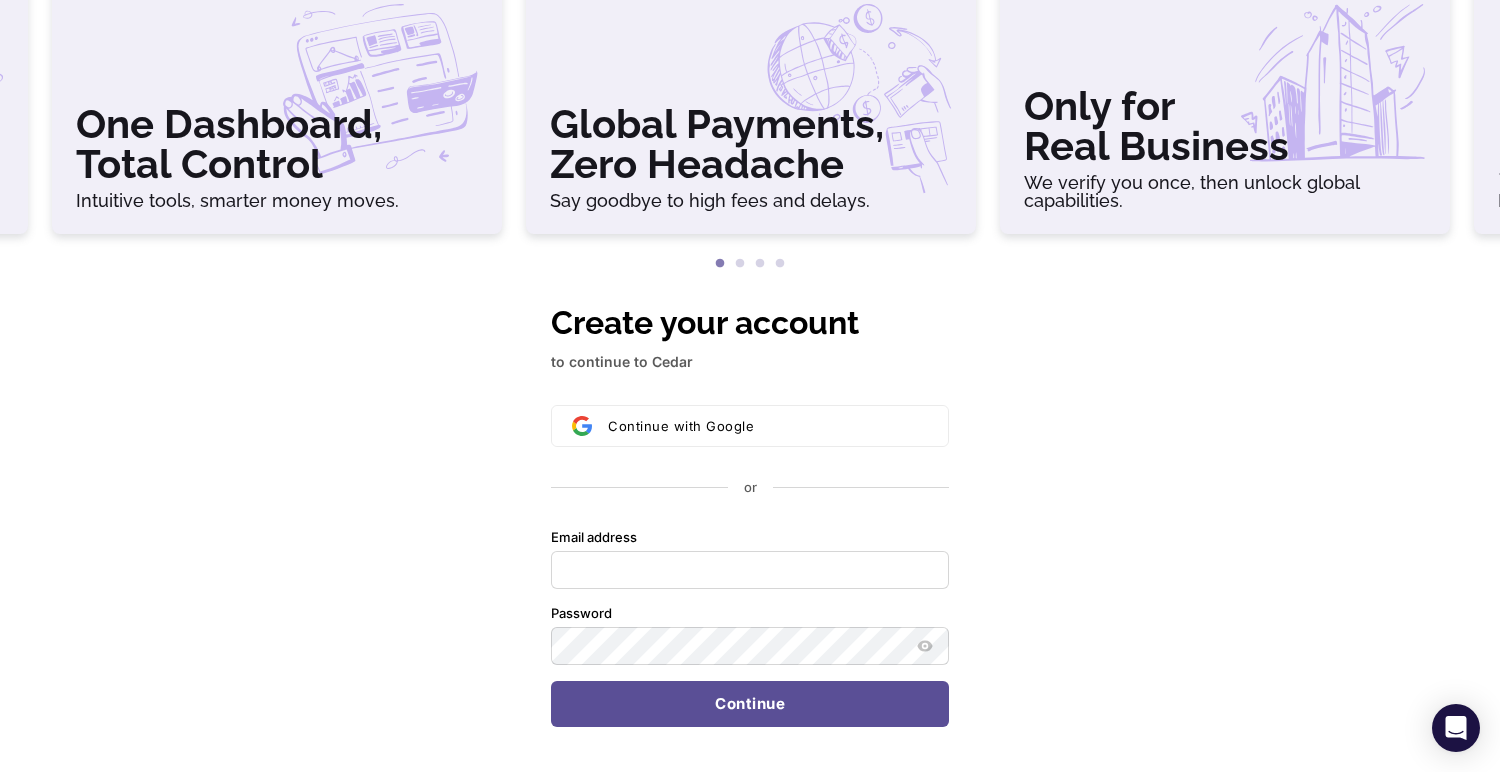 scroll, scrollTop: 139, scrollLeft: 0, axis: vertical 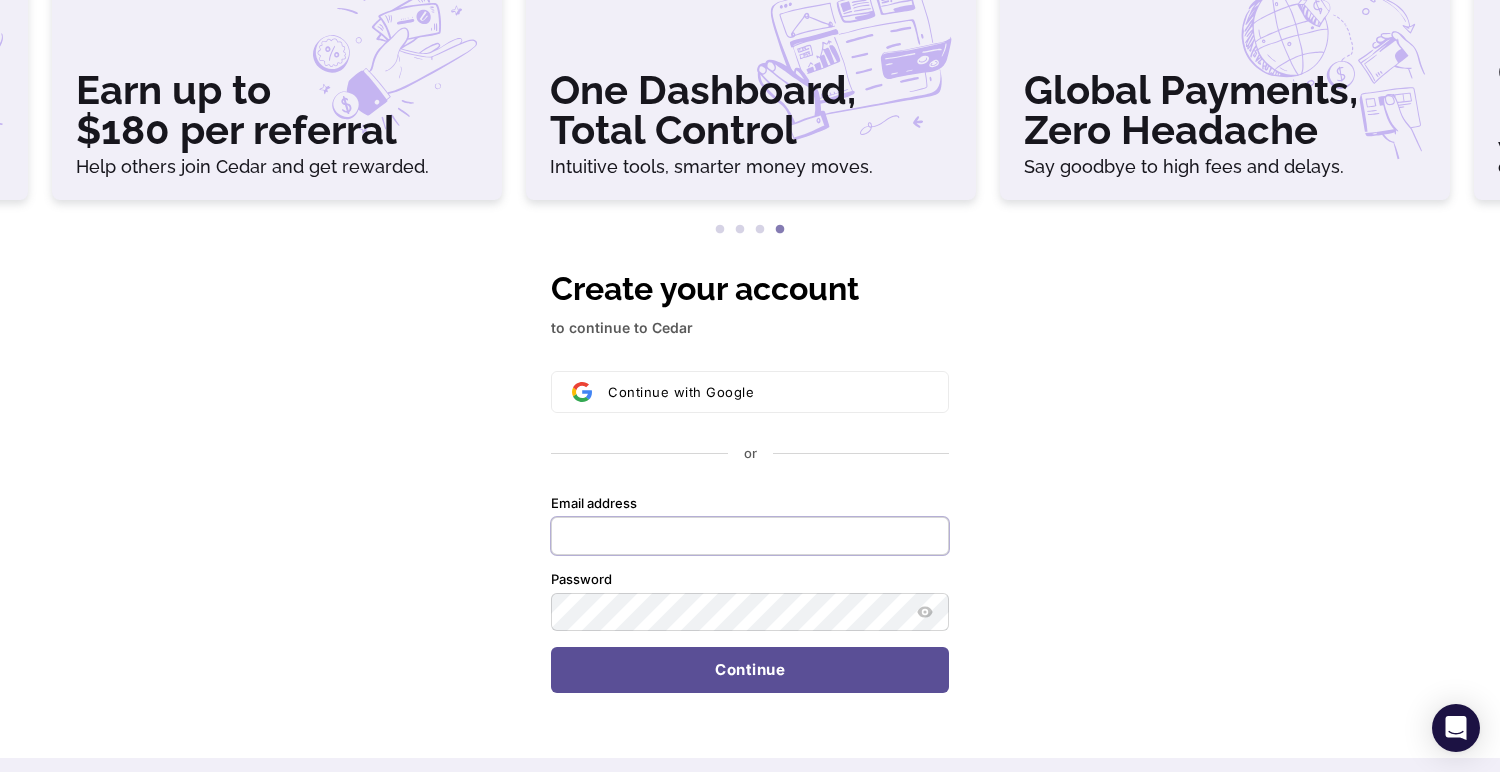 click on "Email address" at bounding box center [750, 536] 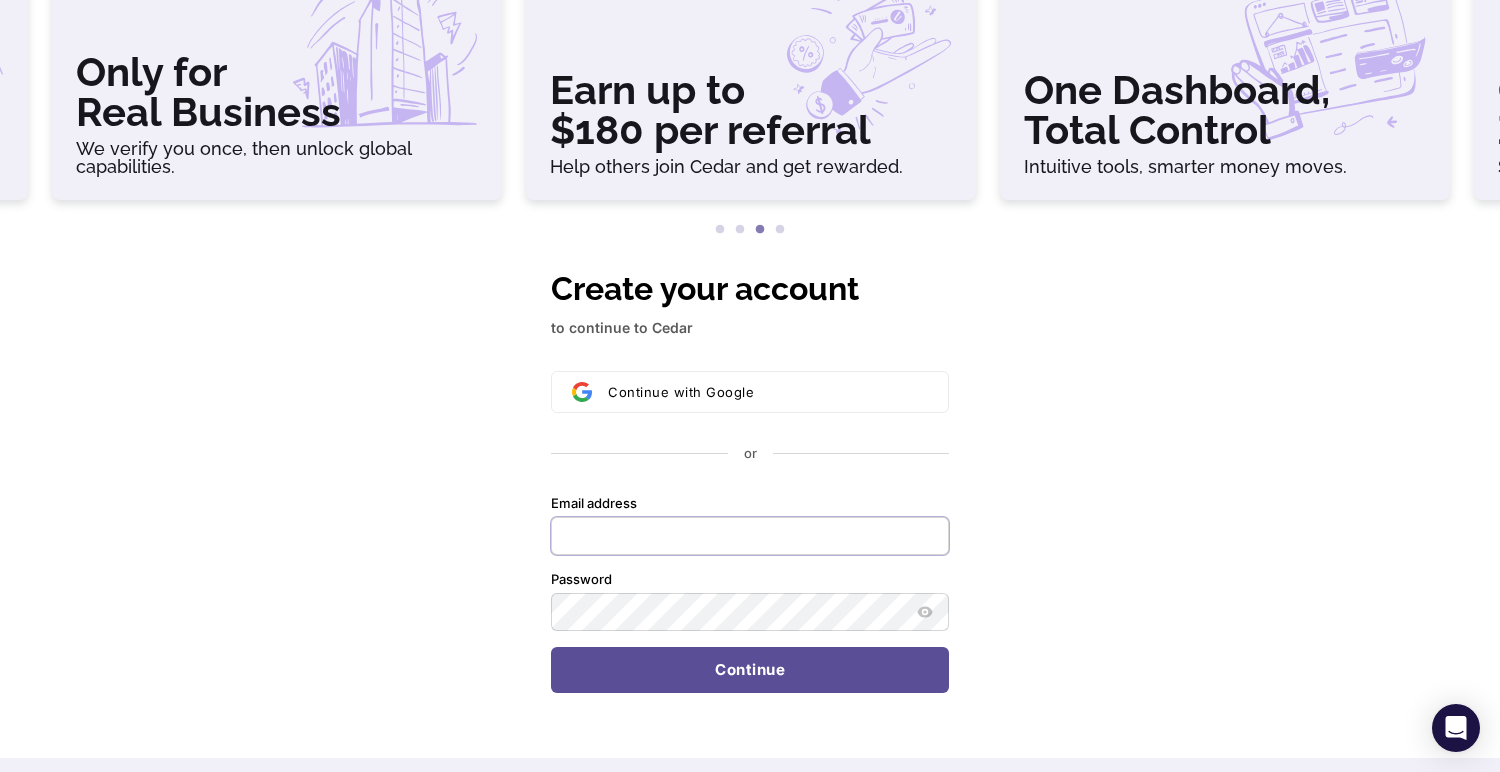 click on "Email address" at bounding box center [750, 536] 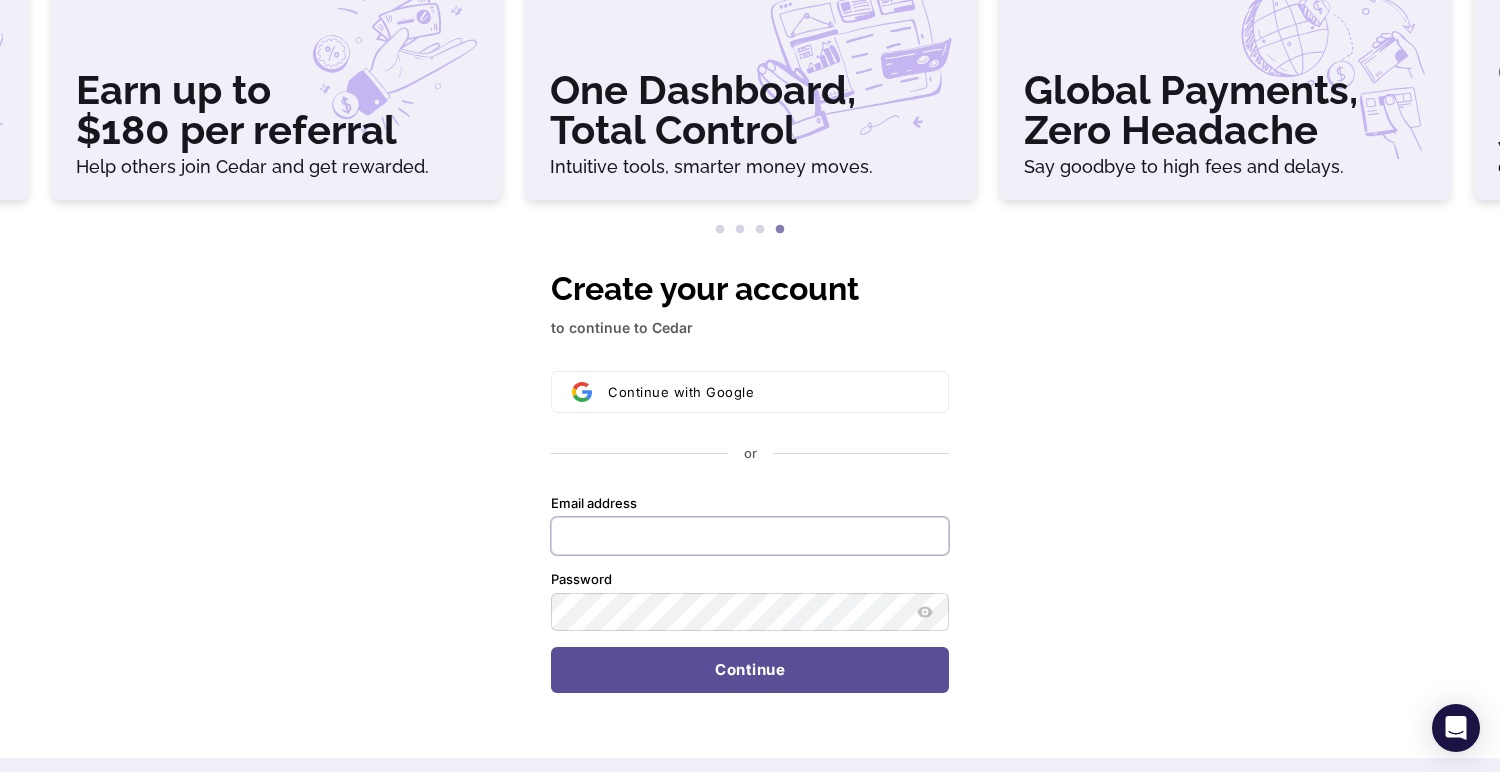 paste on "**********" 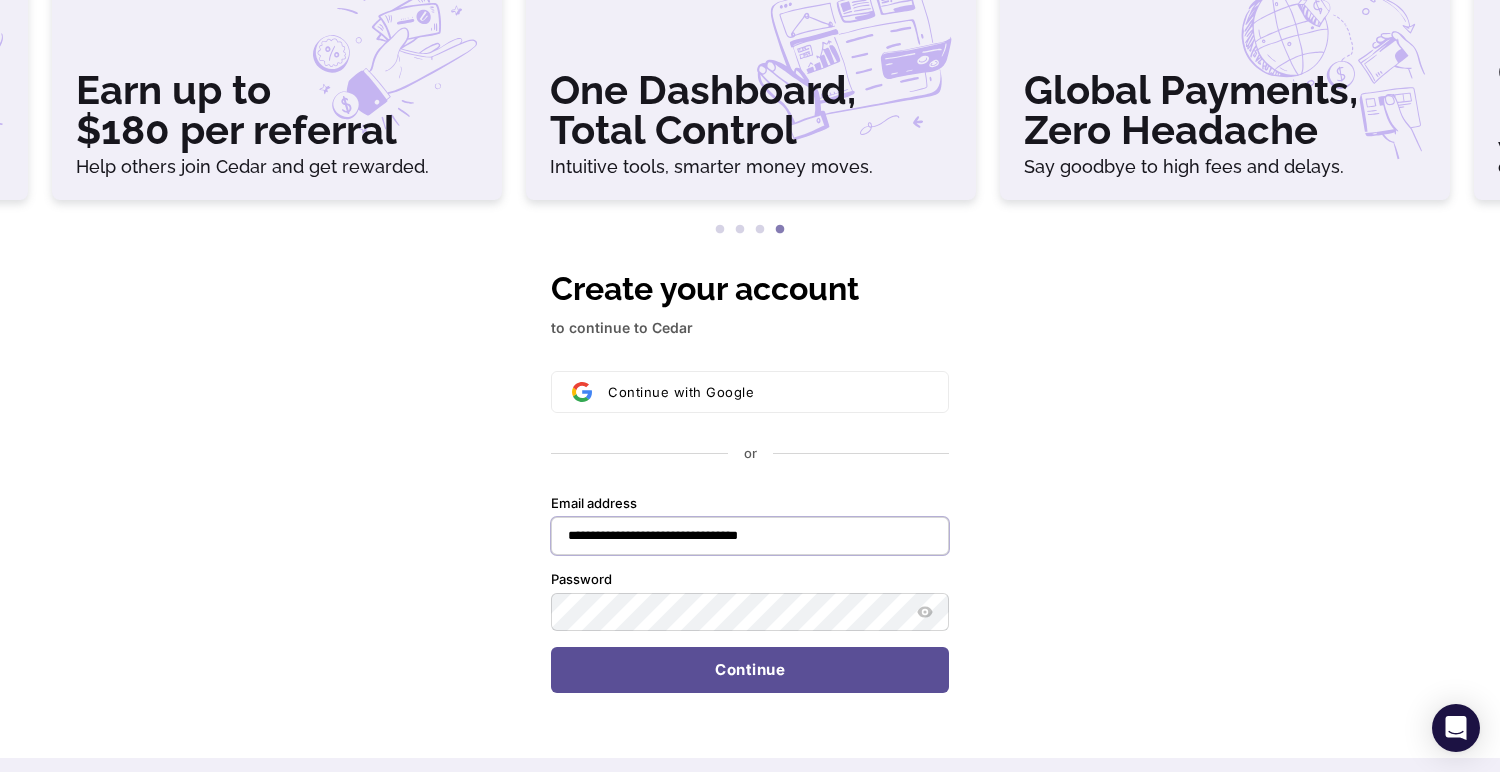 click on "**********" at bounding box center [750, 536] 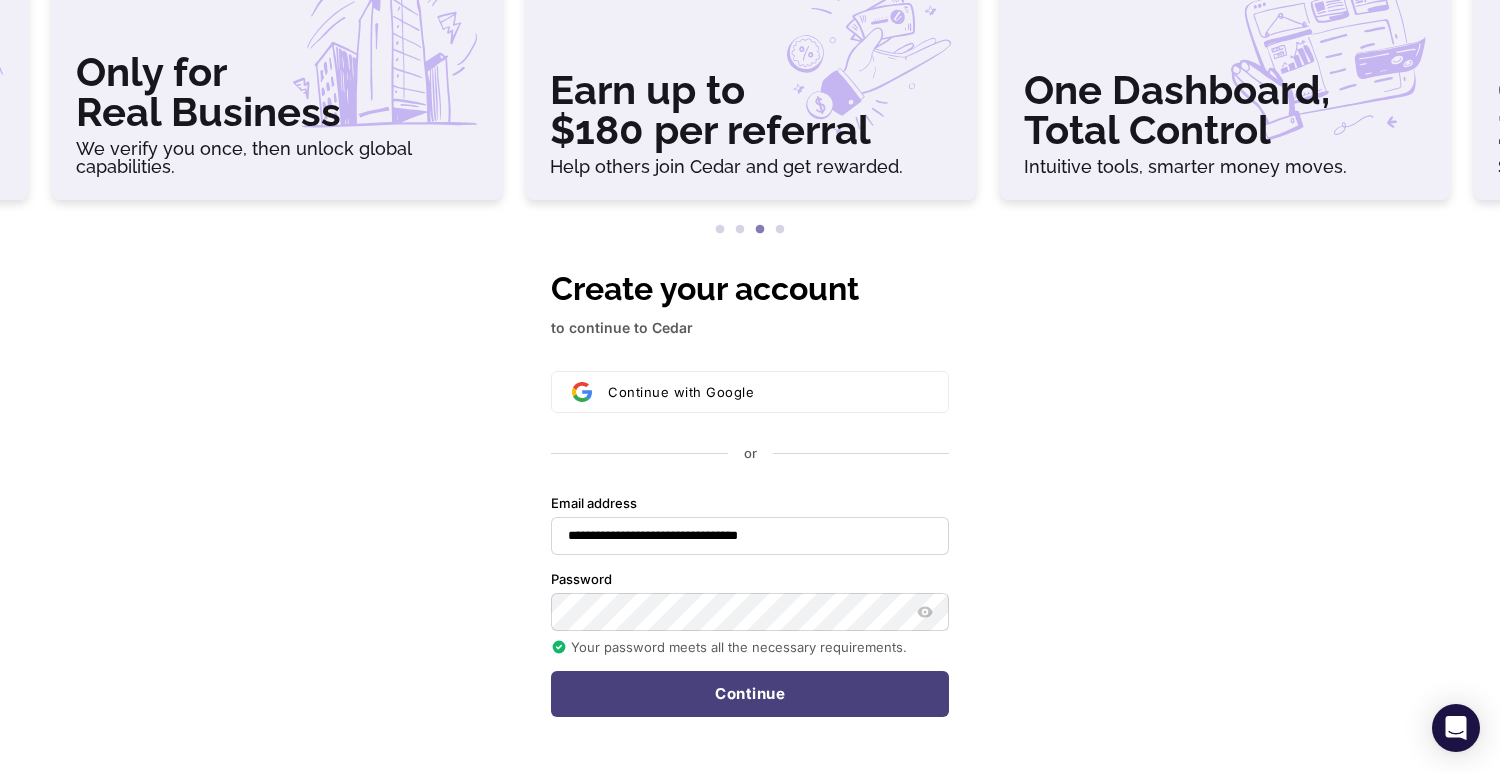 click on "Continue" at bounding box center (750, 694) 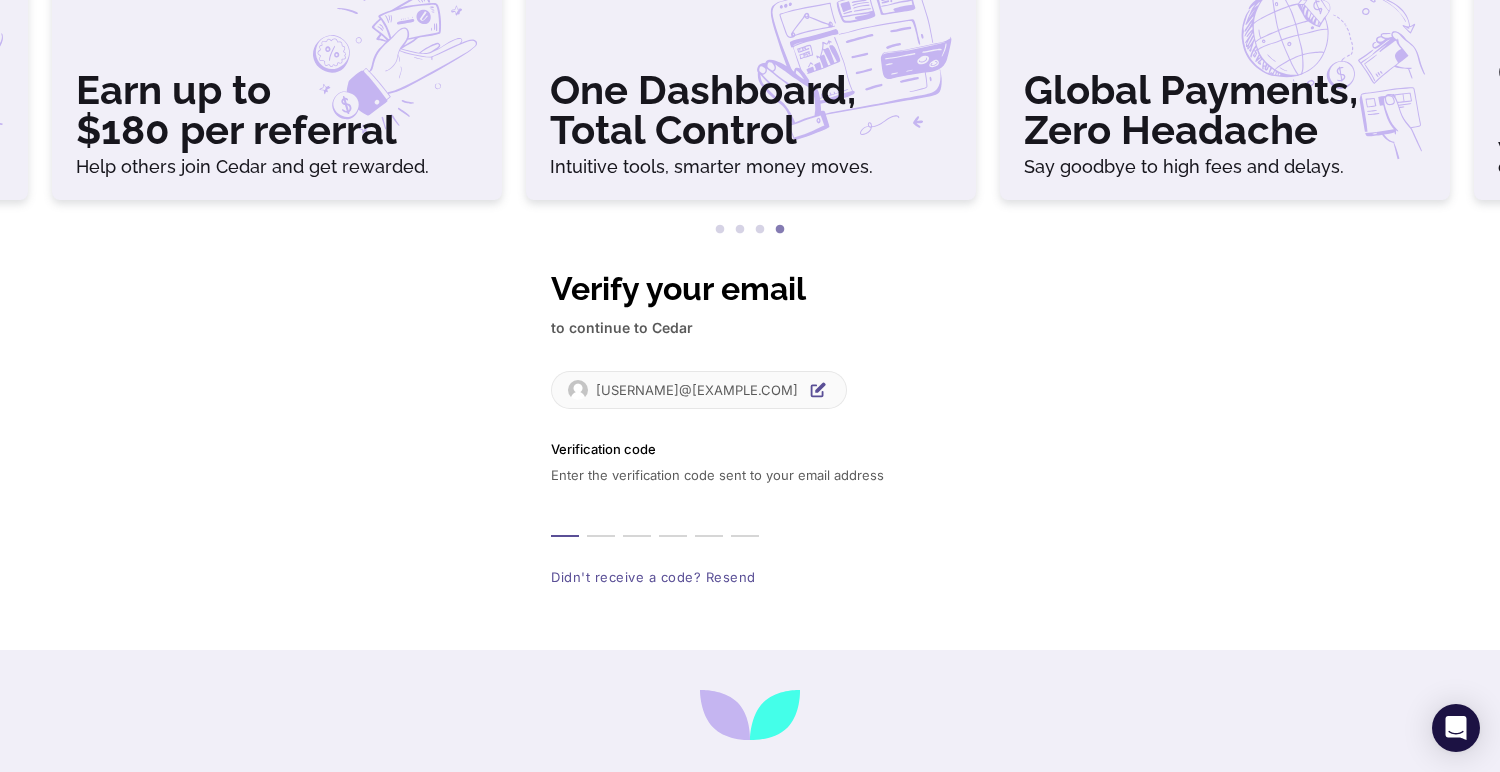 click at bounding box center (565, 514) 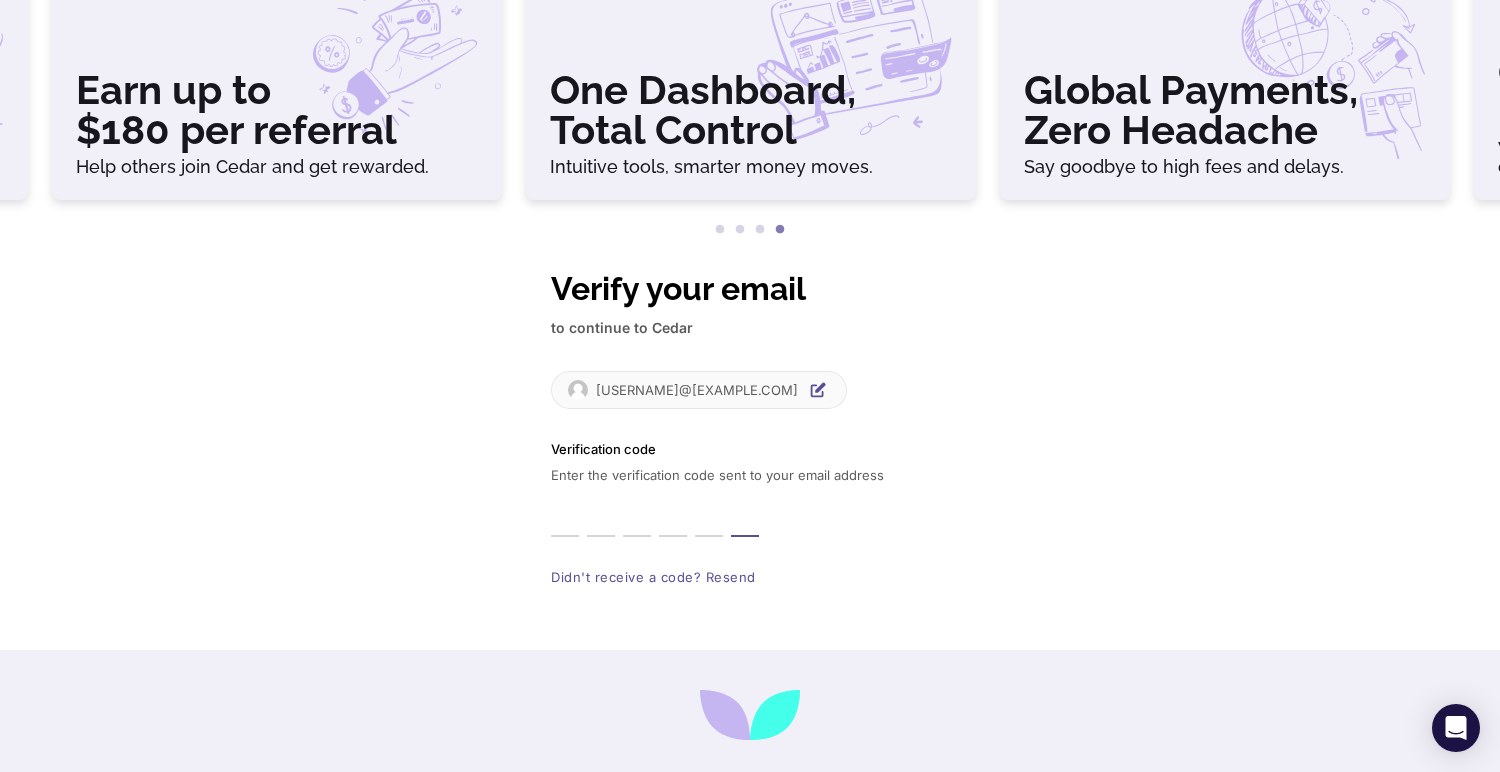 paste on "*" 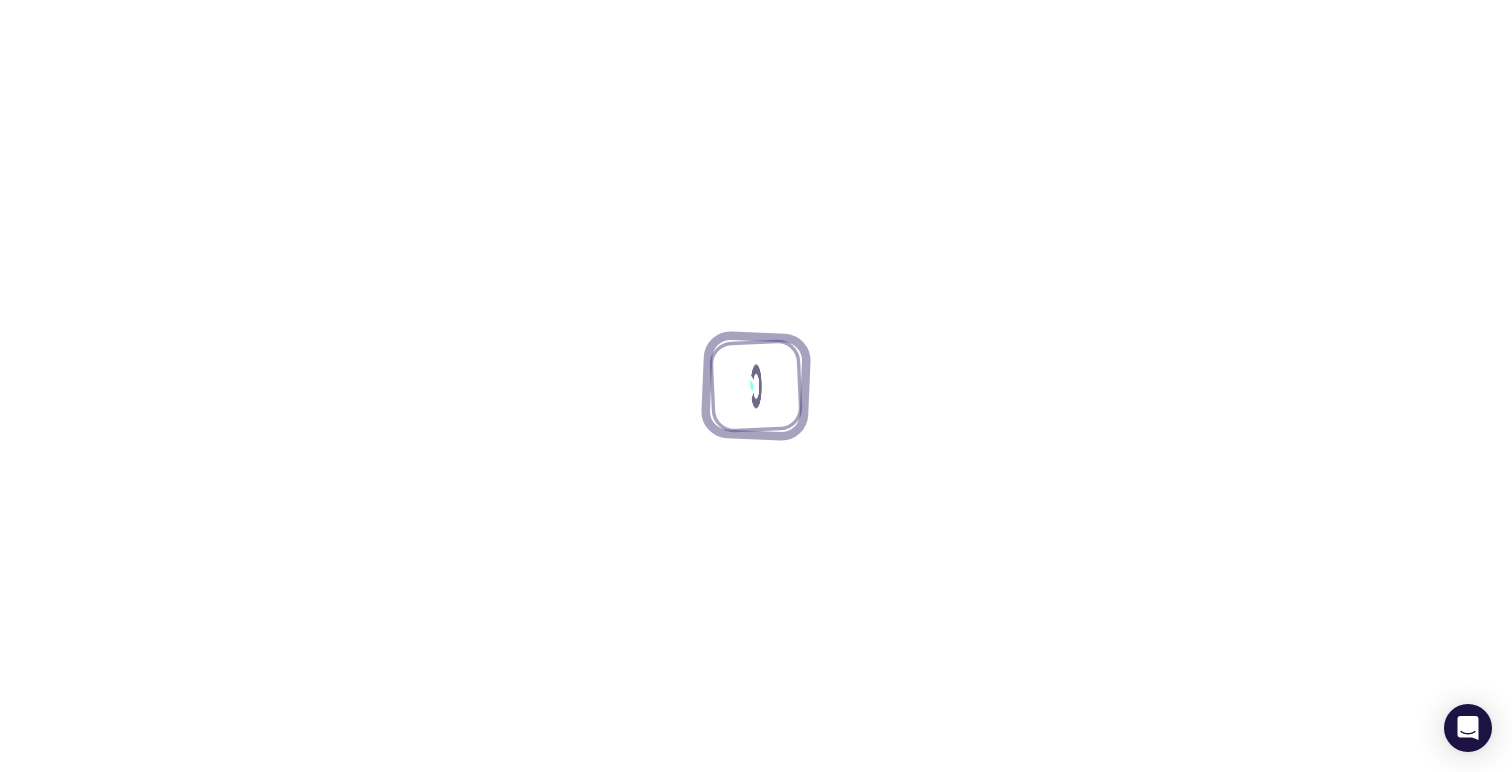 scroll, scrollTop: 0, scrollLeft: 0, axis: both 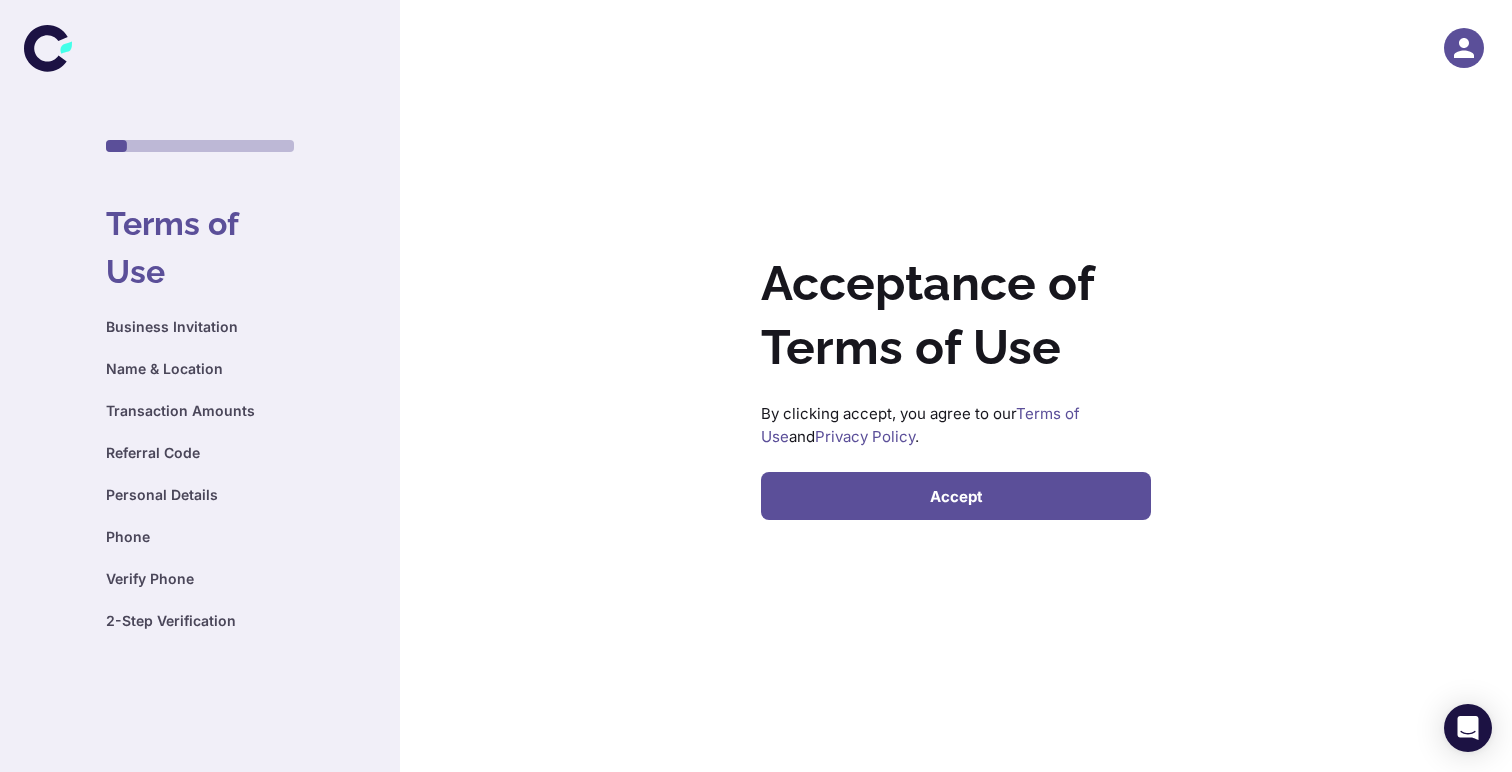 click on "Accept" at bounding box center (956, 496) 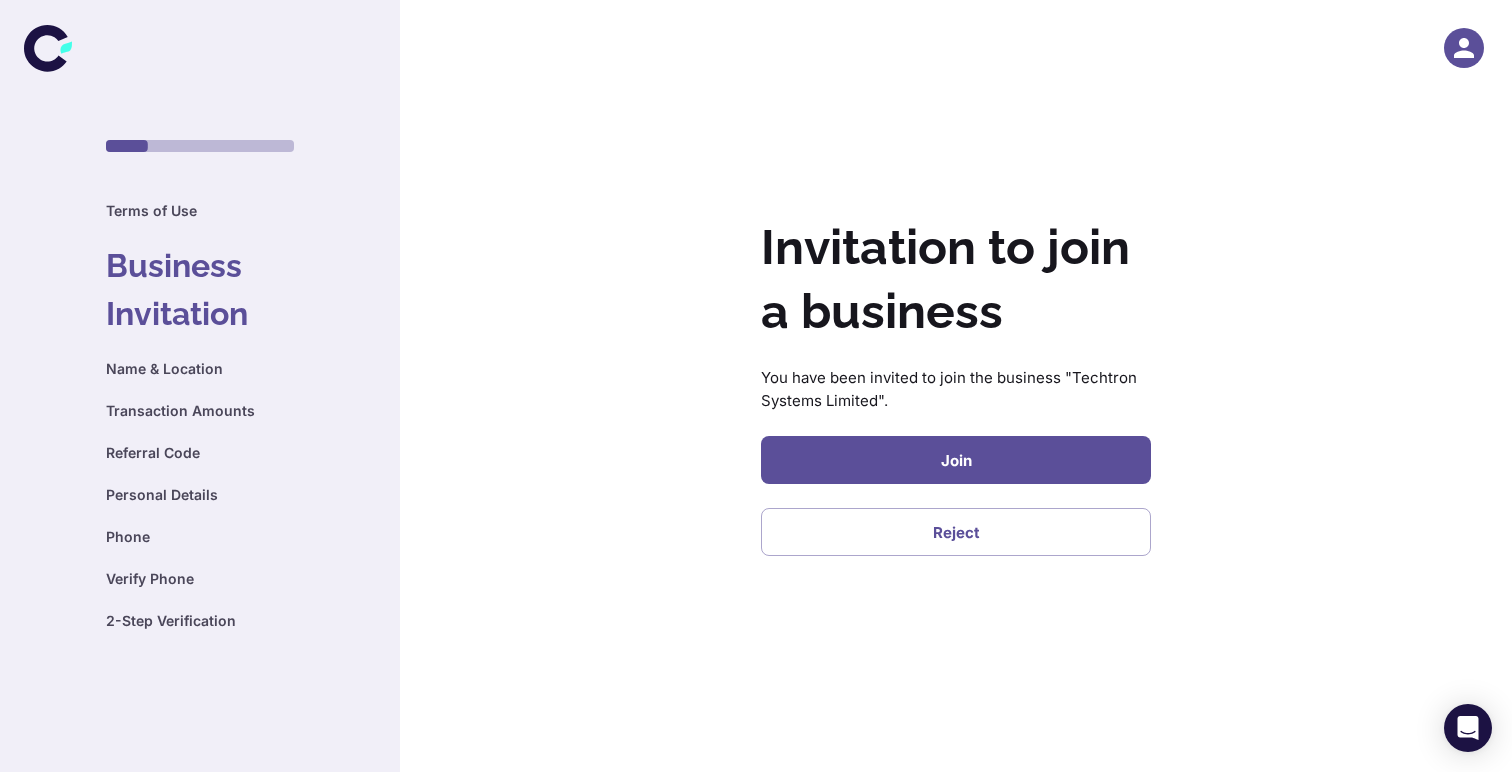 click on "Join" at bounding box center (956, 460) 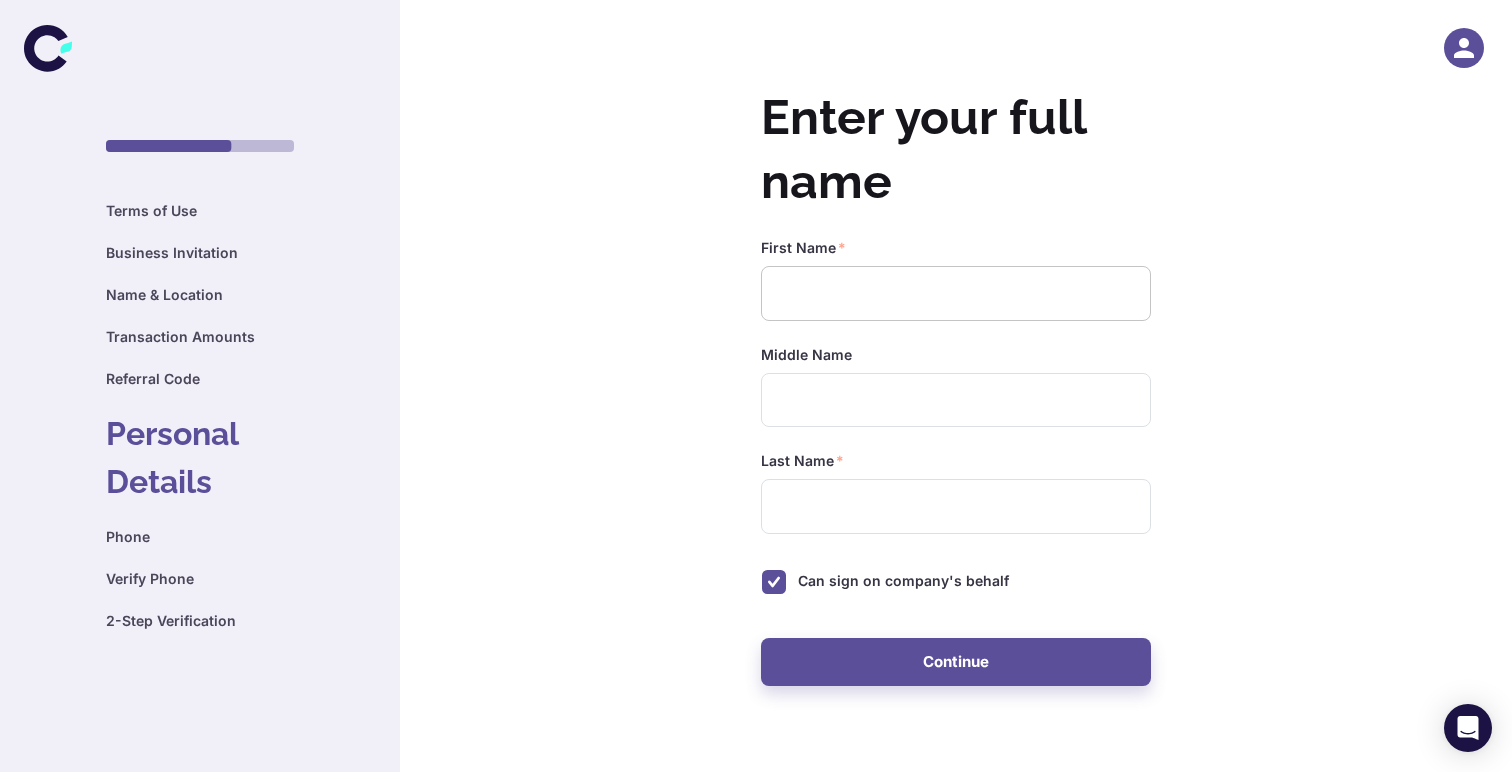 click at bounding box center (956, 293) 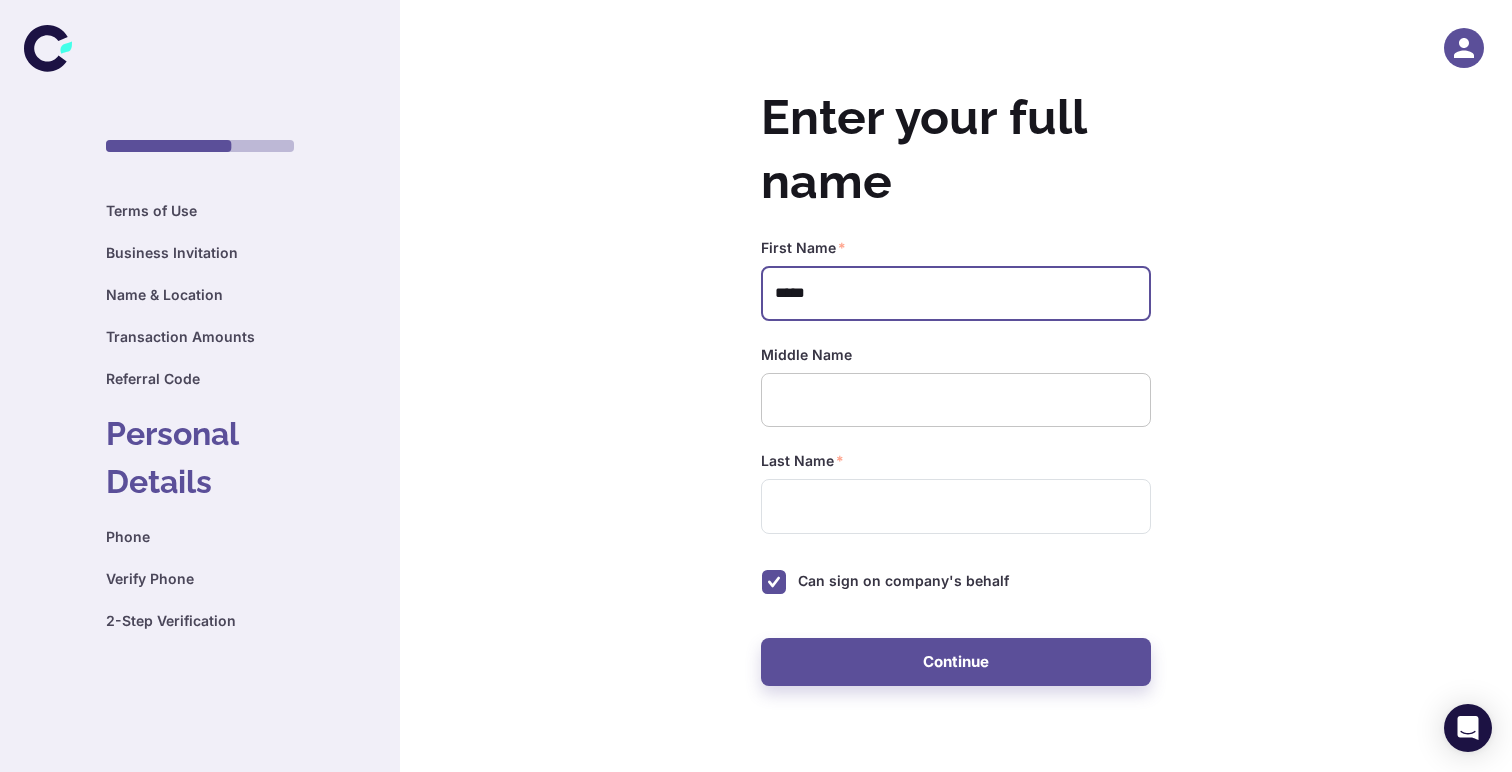 type on "*****" 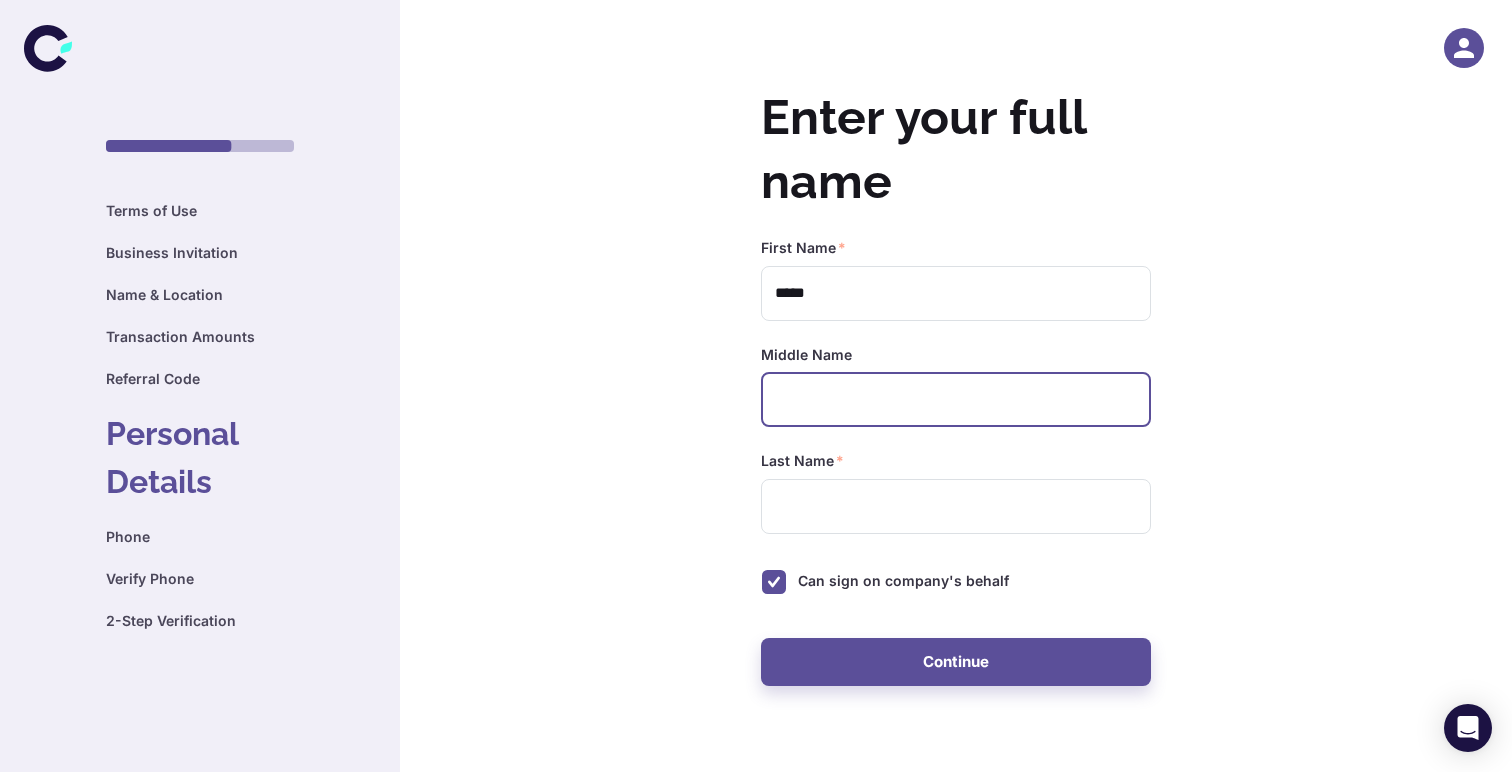 click at bounding box center [956, 400] 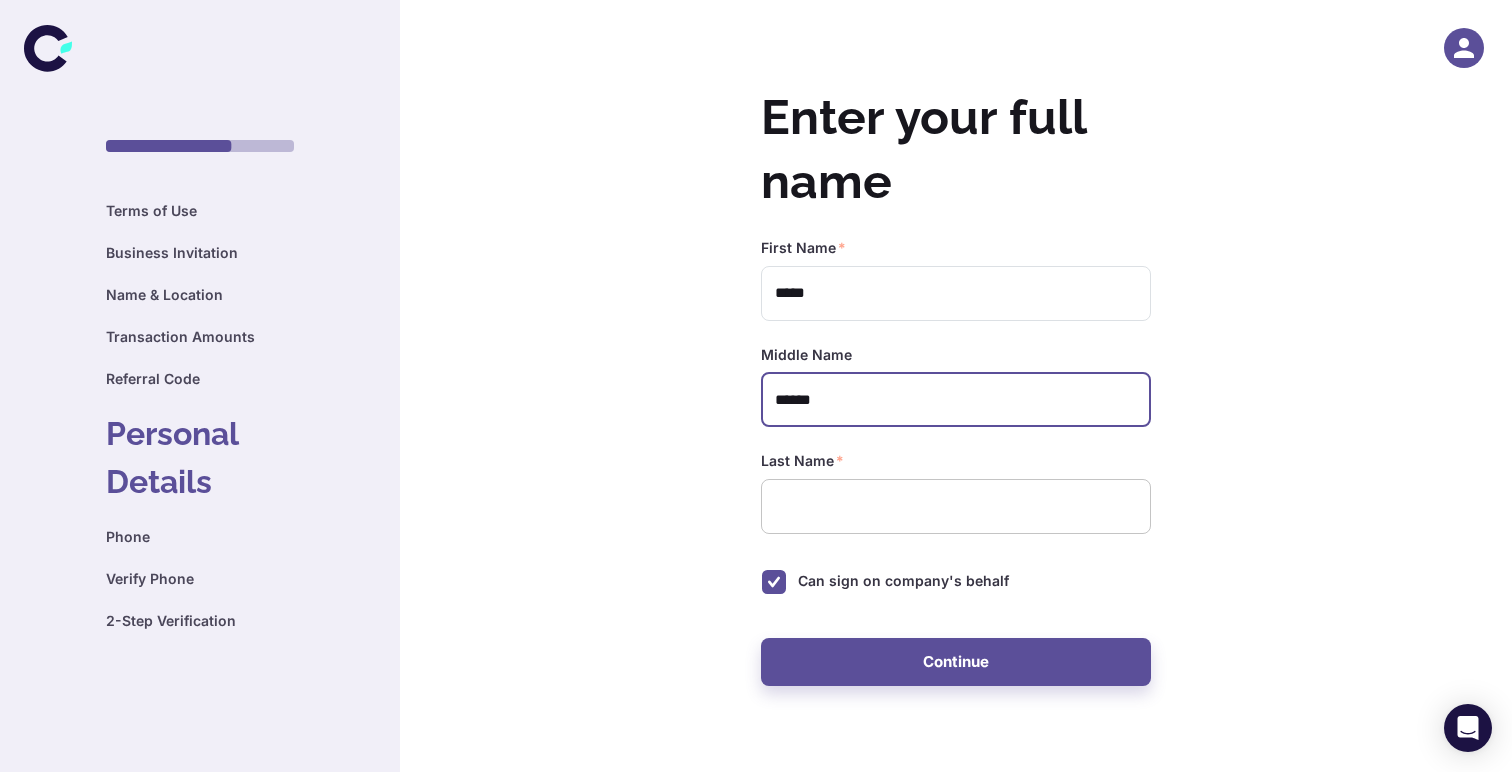 type on "******" 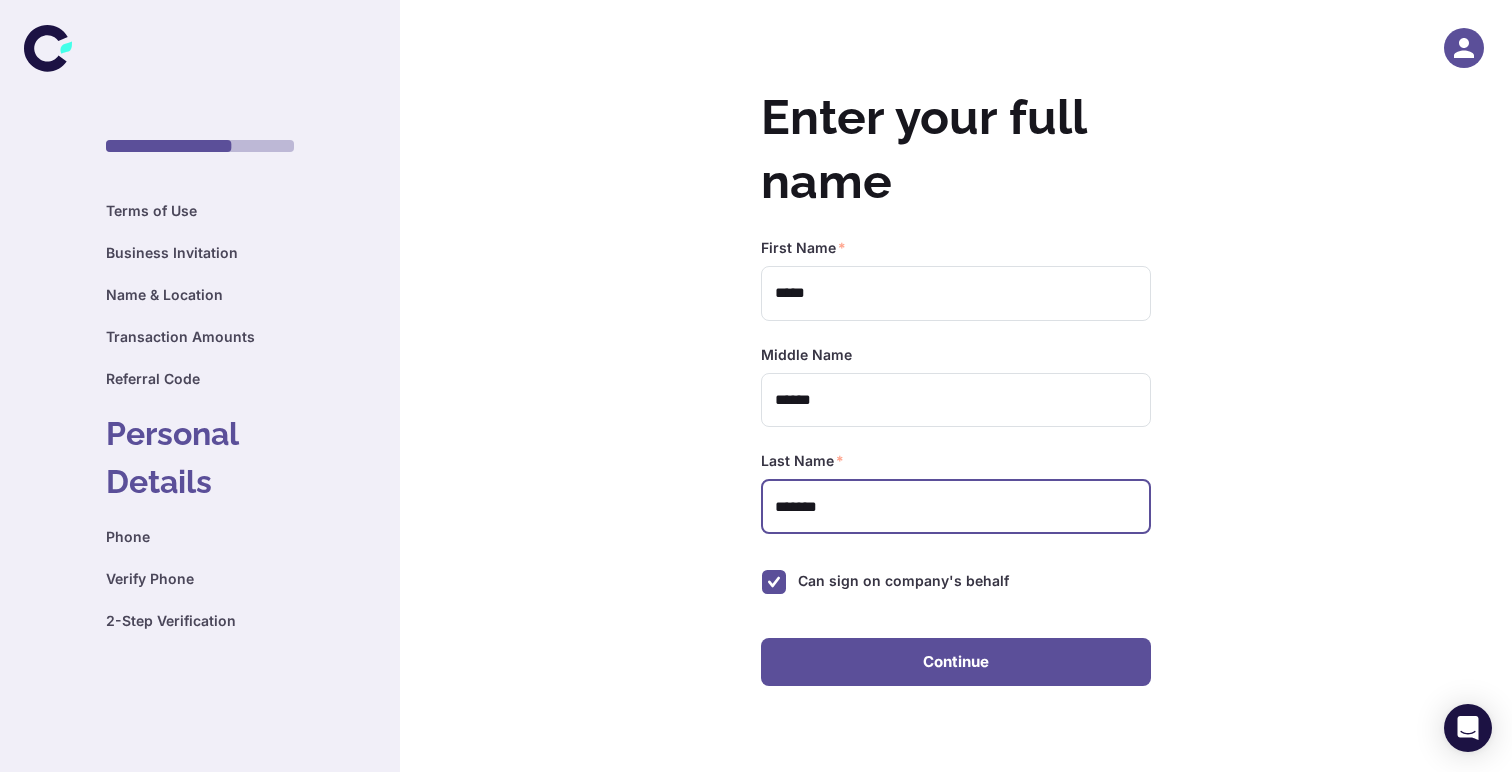 type on "*******" 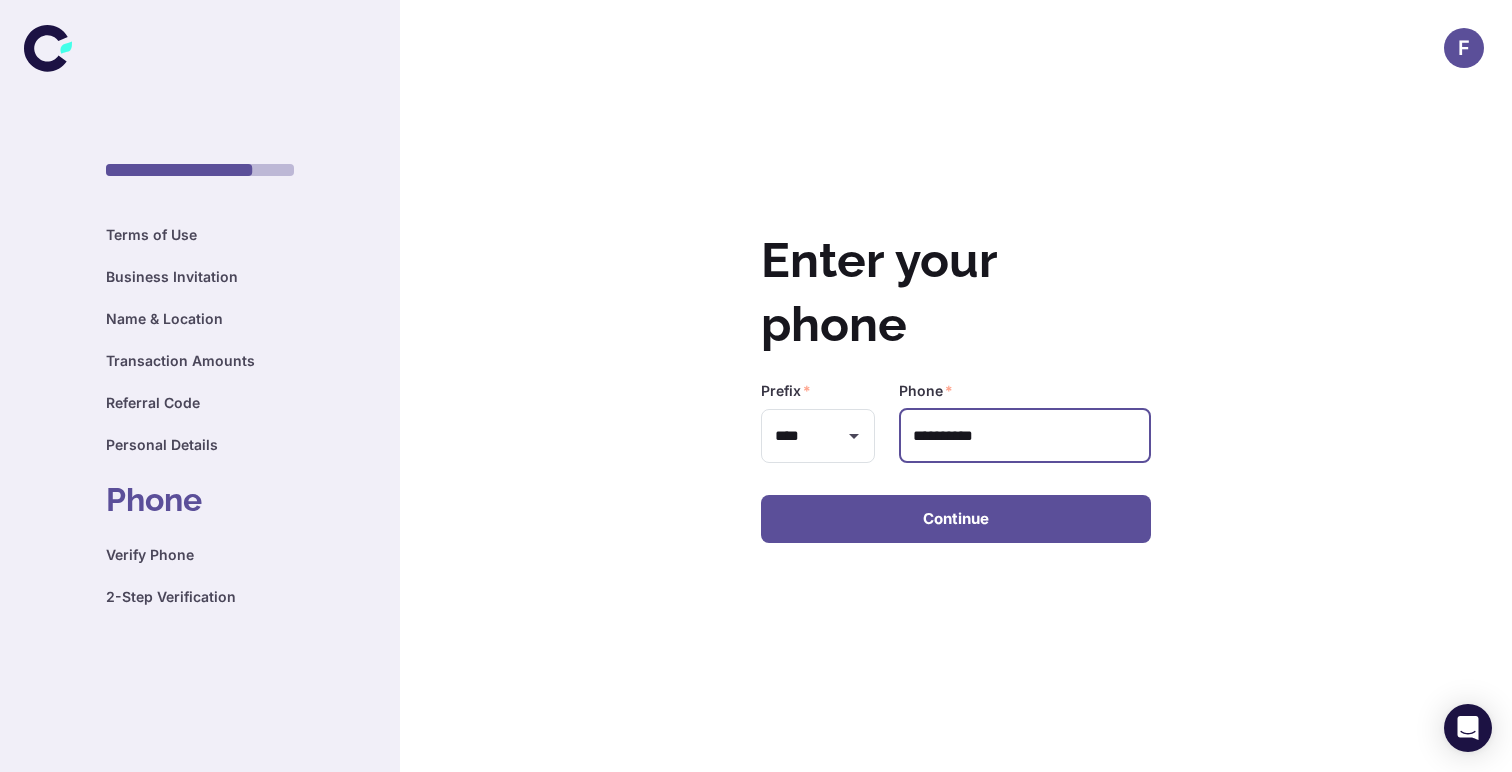 type on "**********" 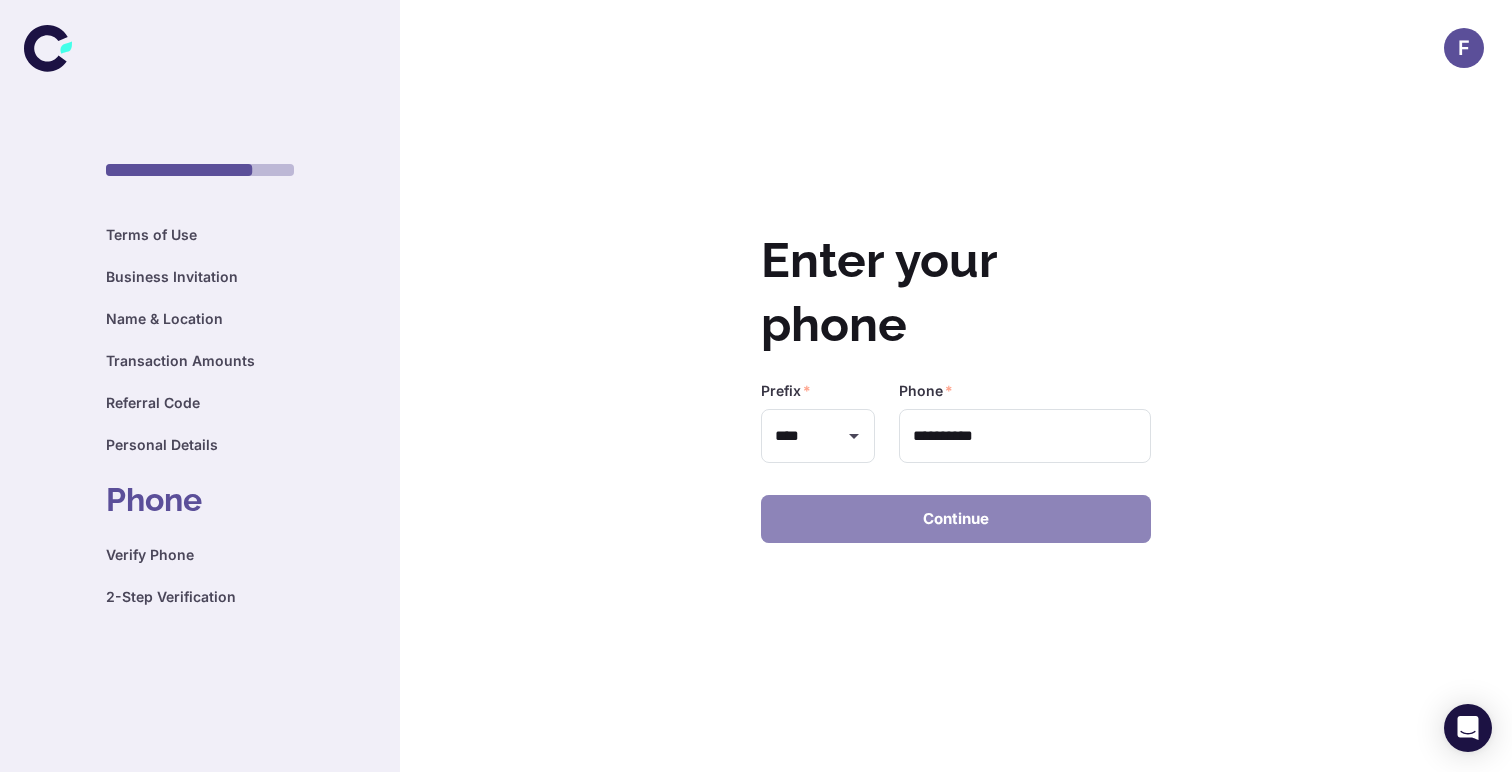 click on "Continue" at bounding box center [956, 519] 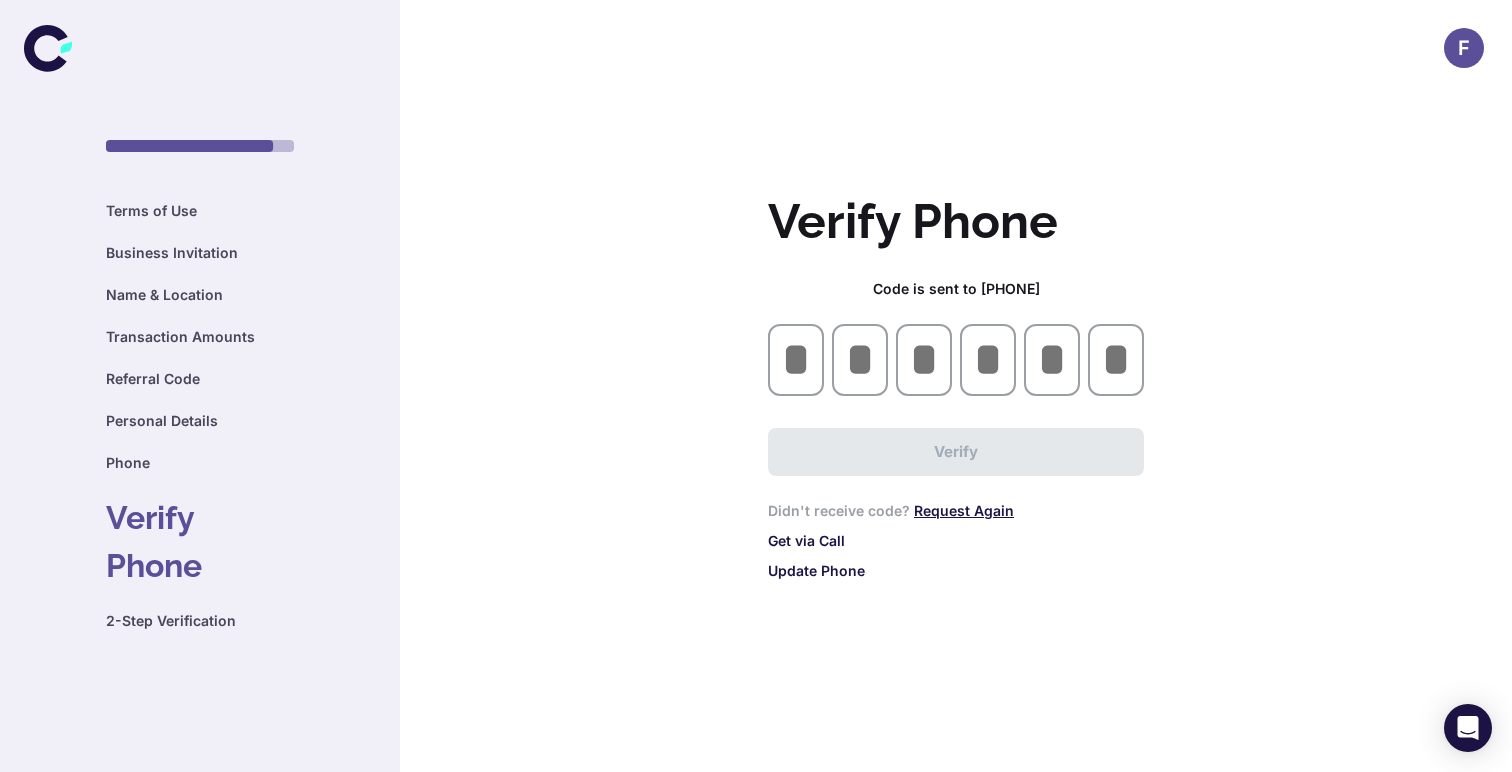 type on "*" 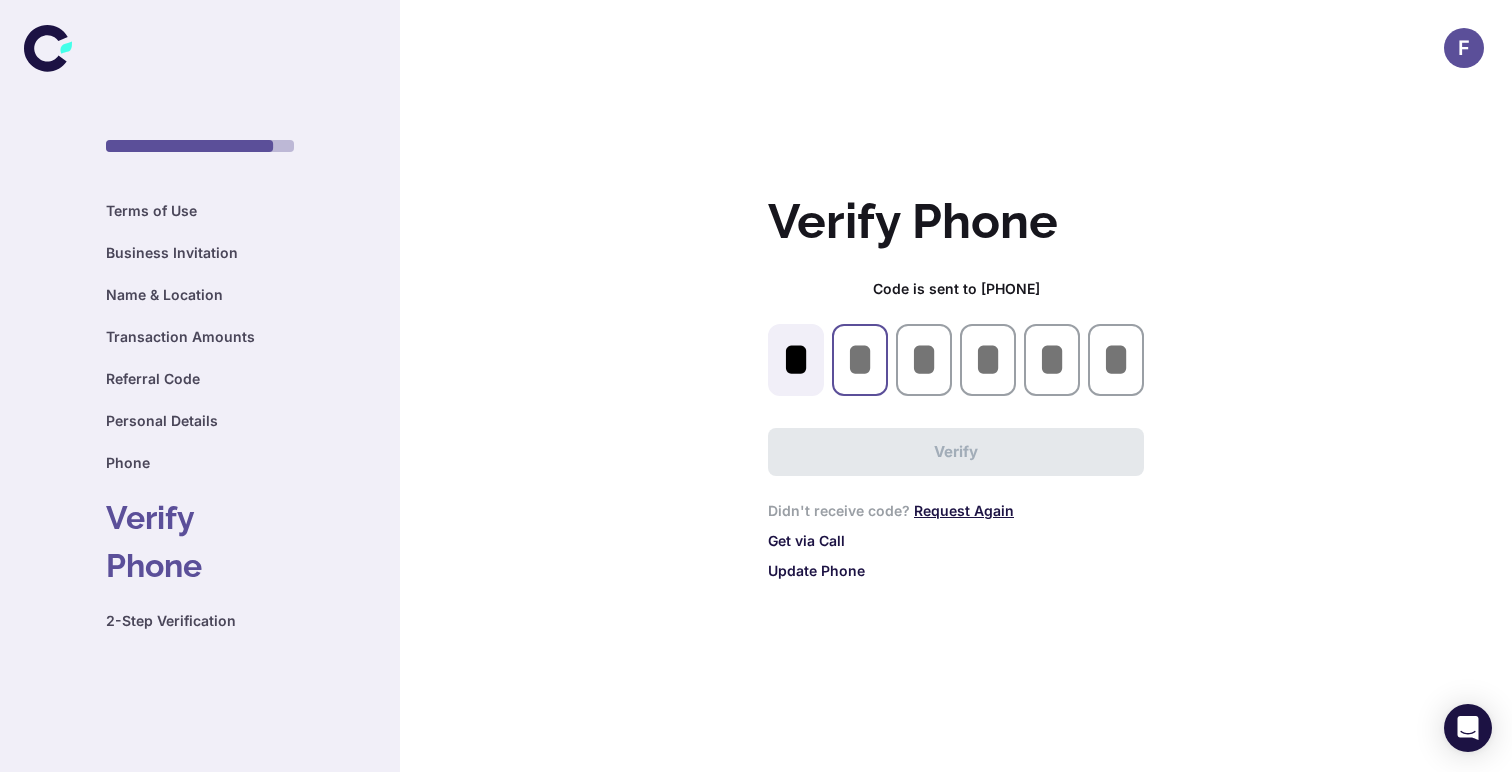 type on "*" 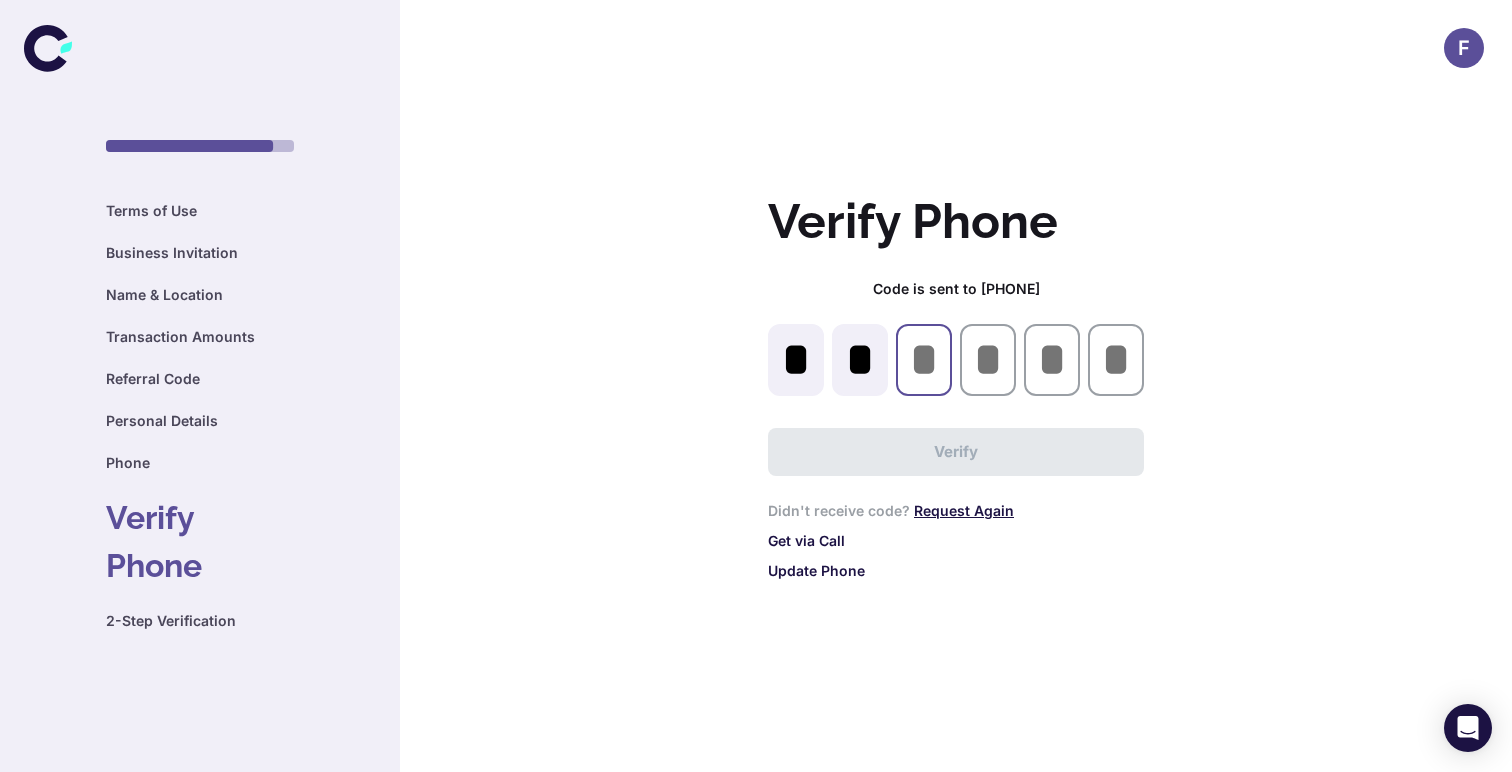 type on "*" 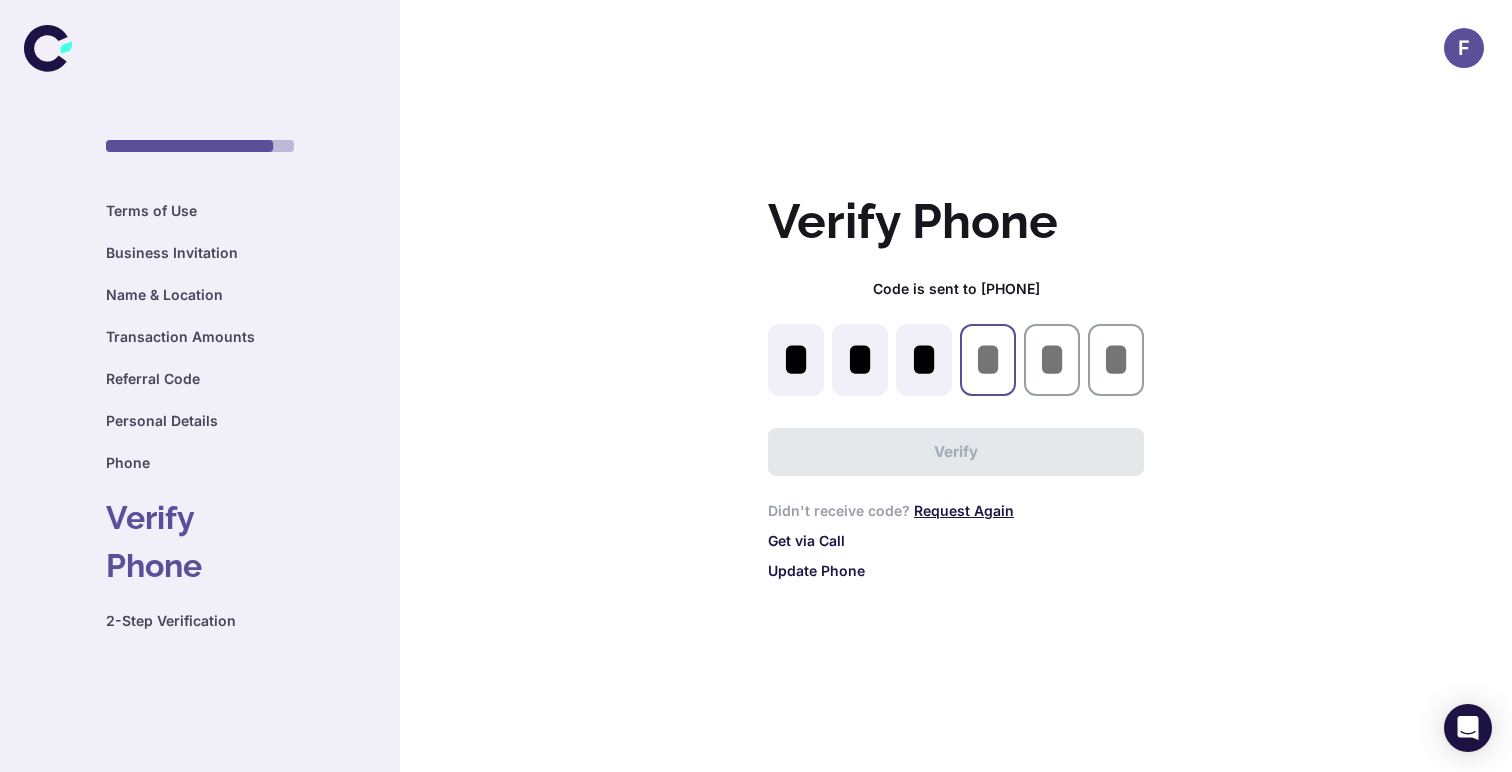 type on "*" 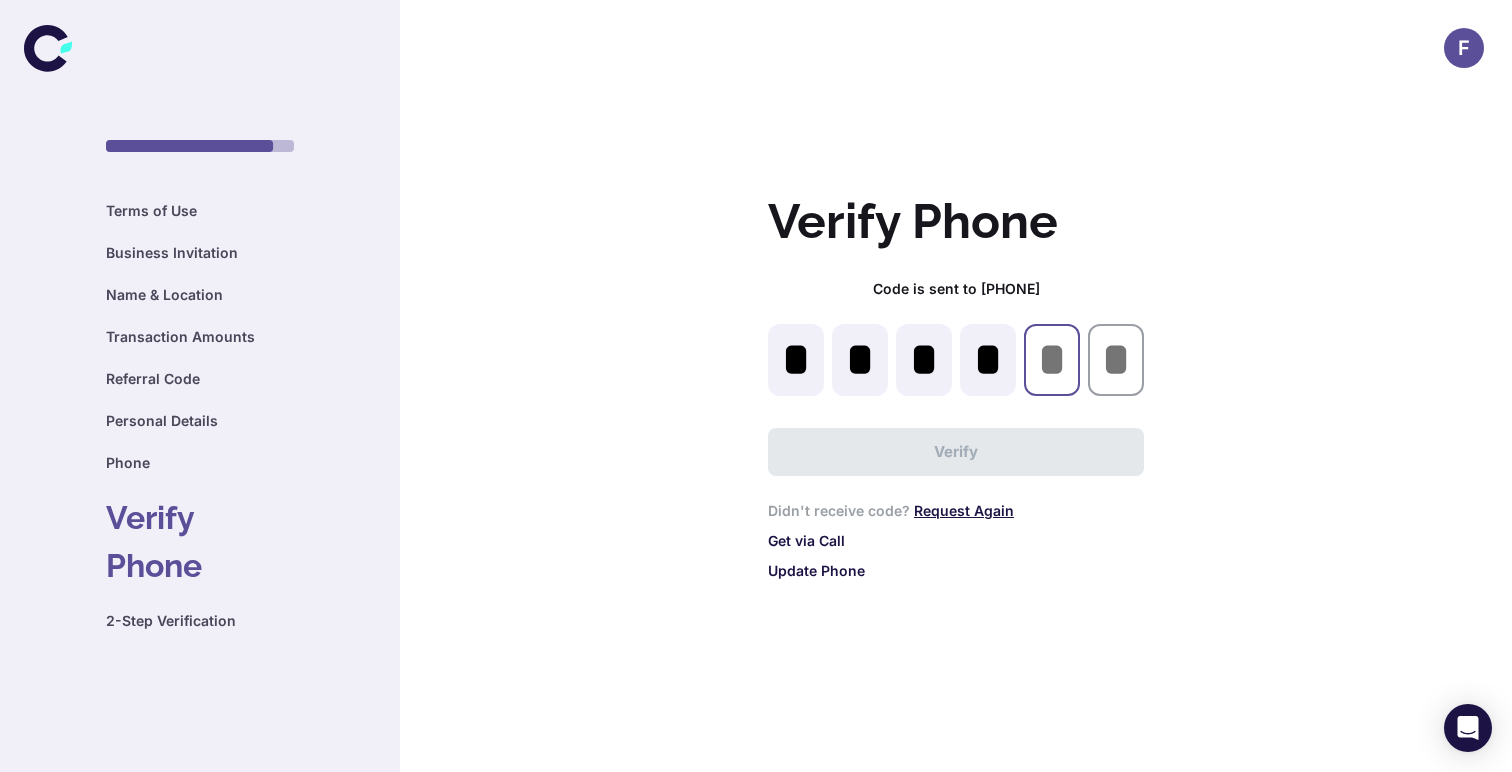 type on "*" 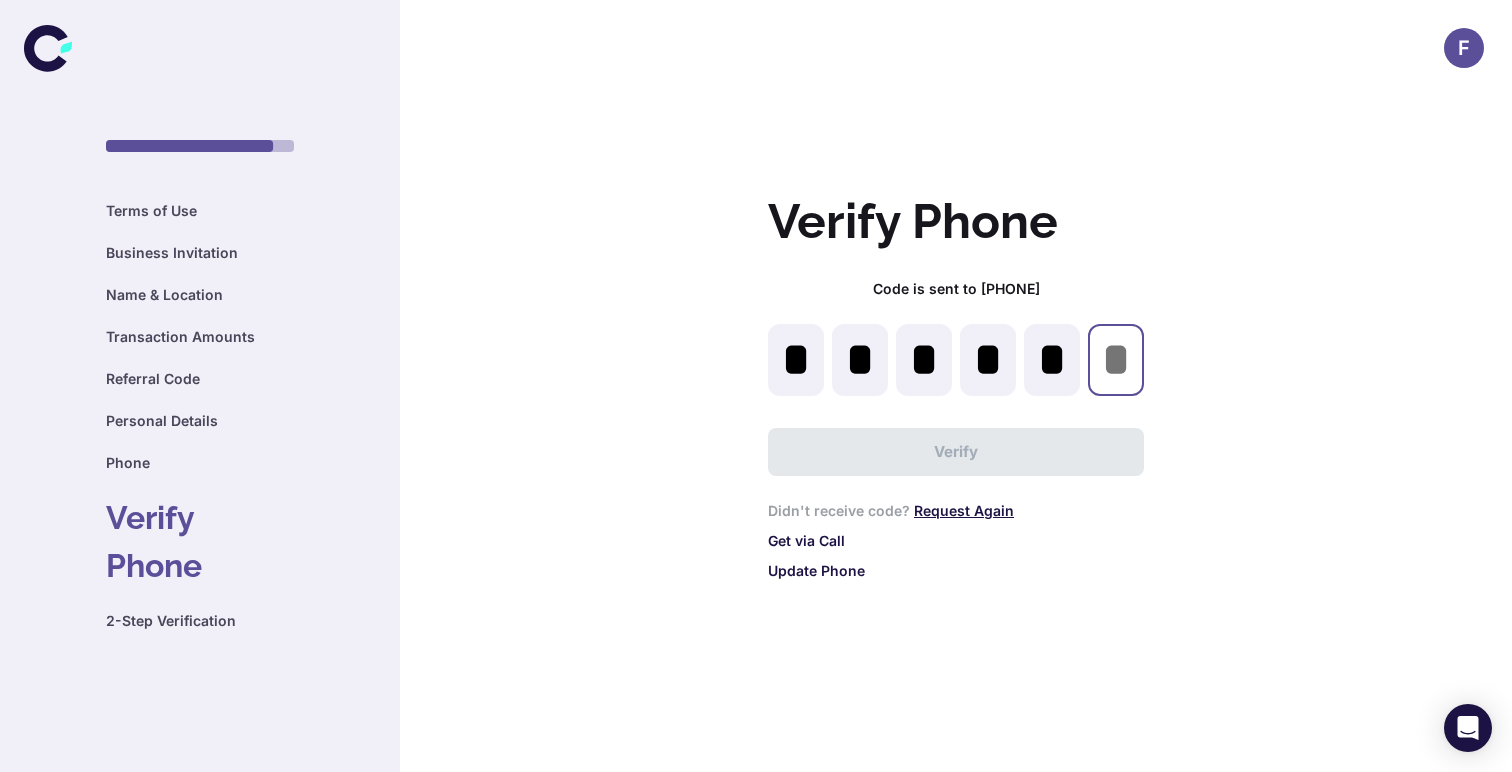type on "*" 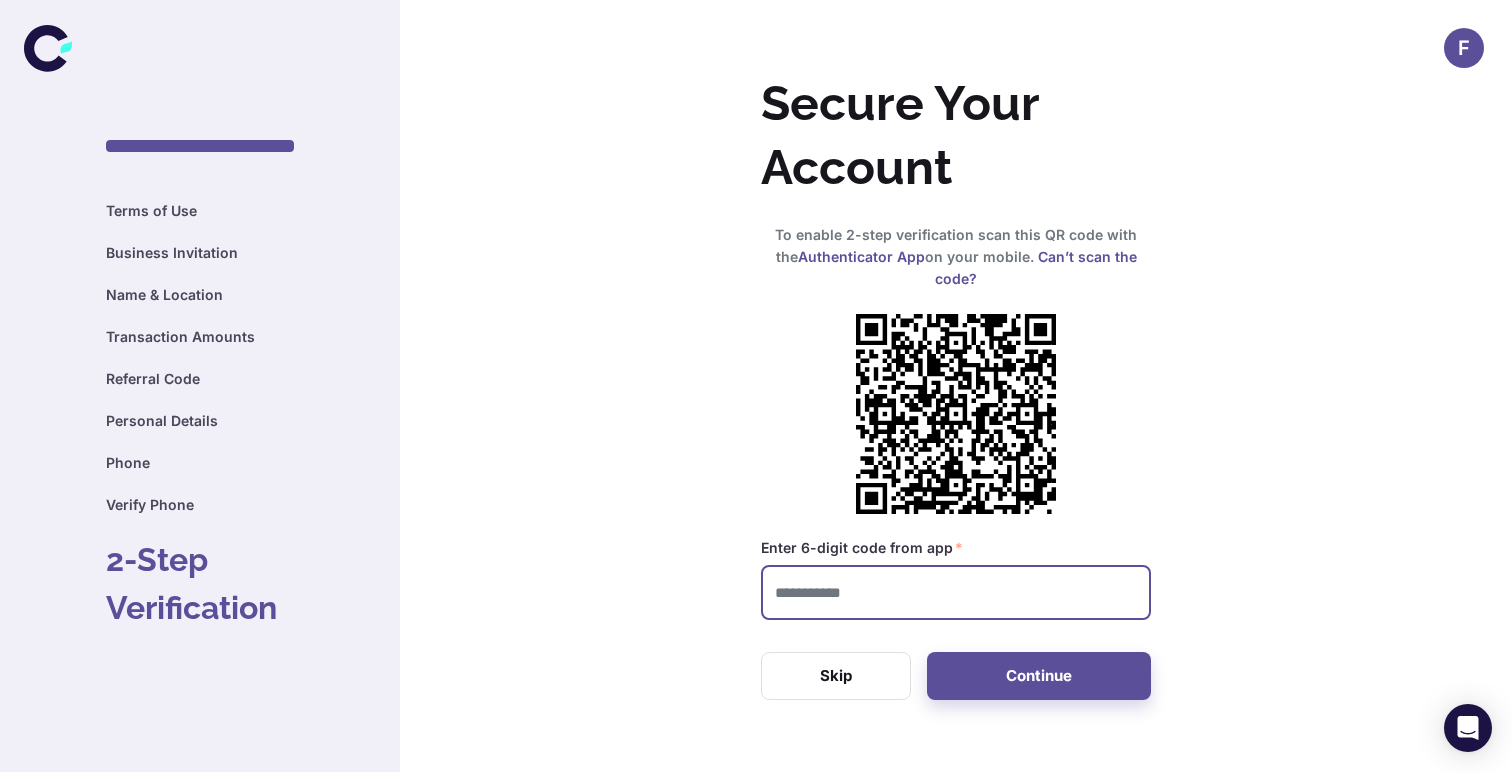 scroll, scrollTop: 0, scrollLeft: 0, axis: both 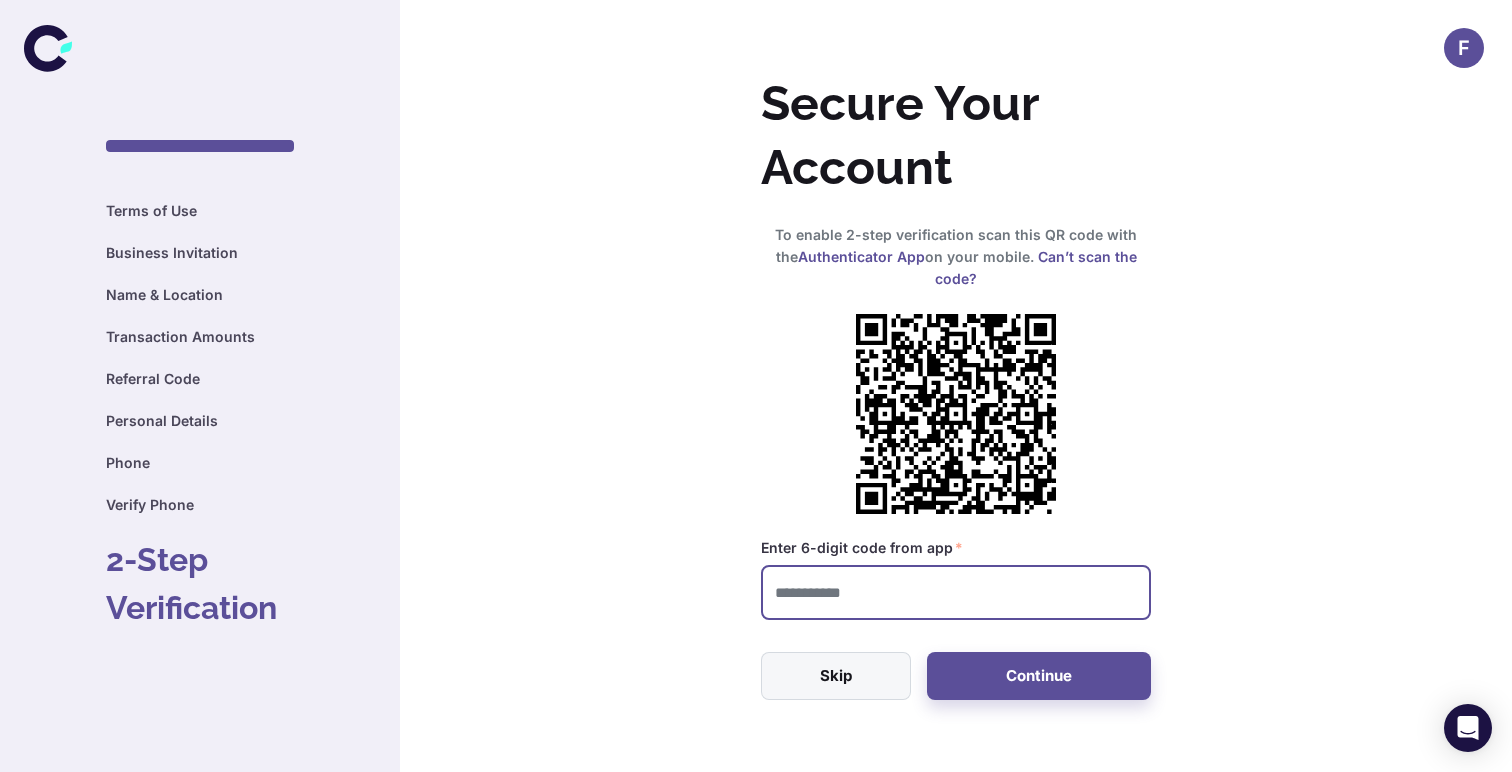 click on "Skip" at bounding box center (836, 676) 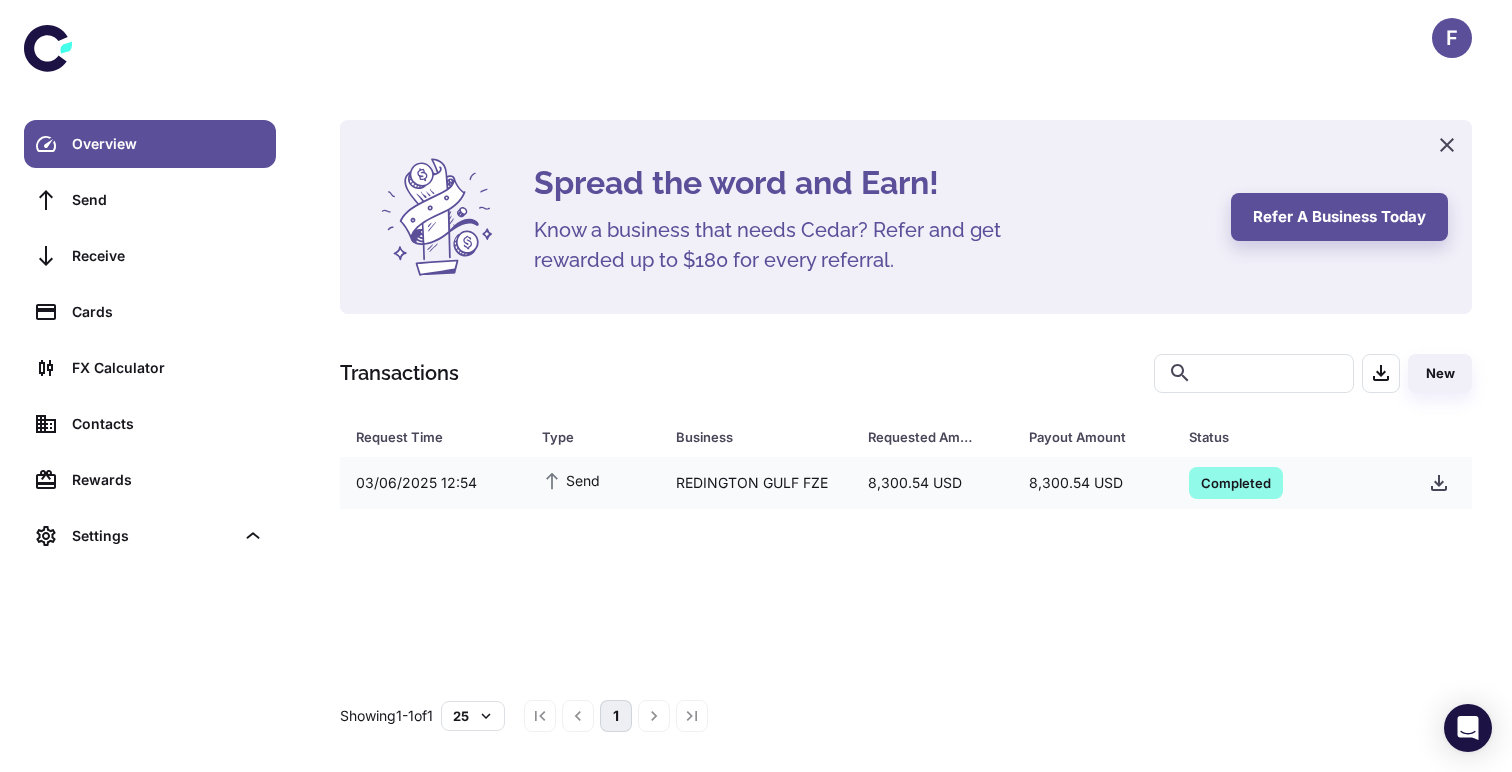 scroll, scrollTop: 0, scrollLeft: 0, axis: both 